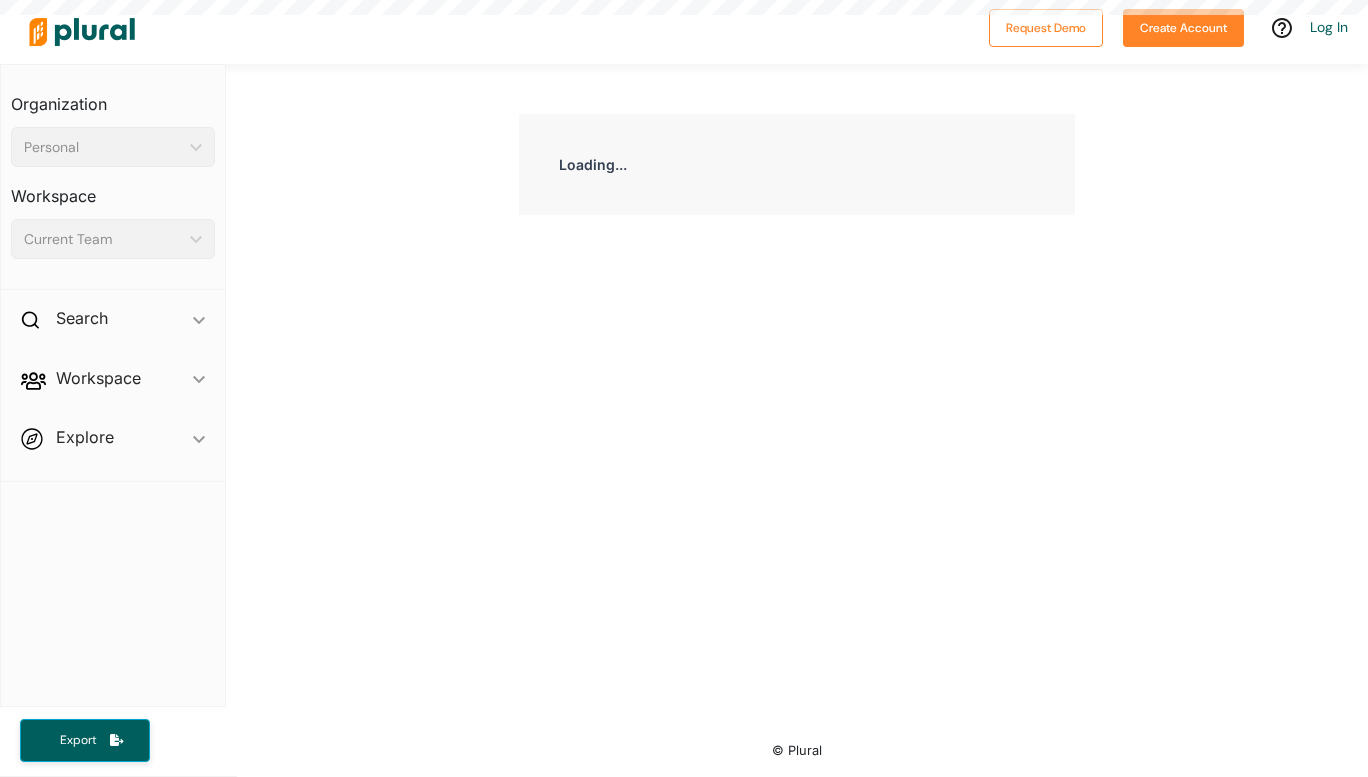 scroll, scrollTop: 0, scrollLeft: 0, axis: both 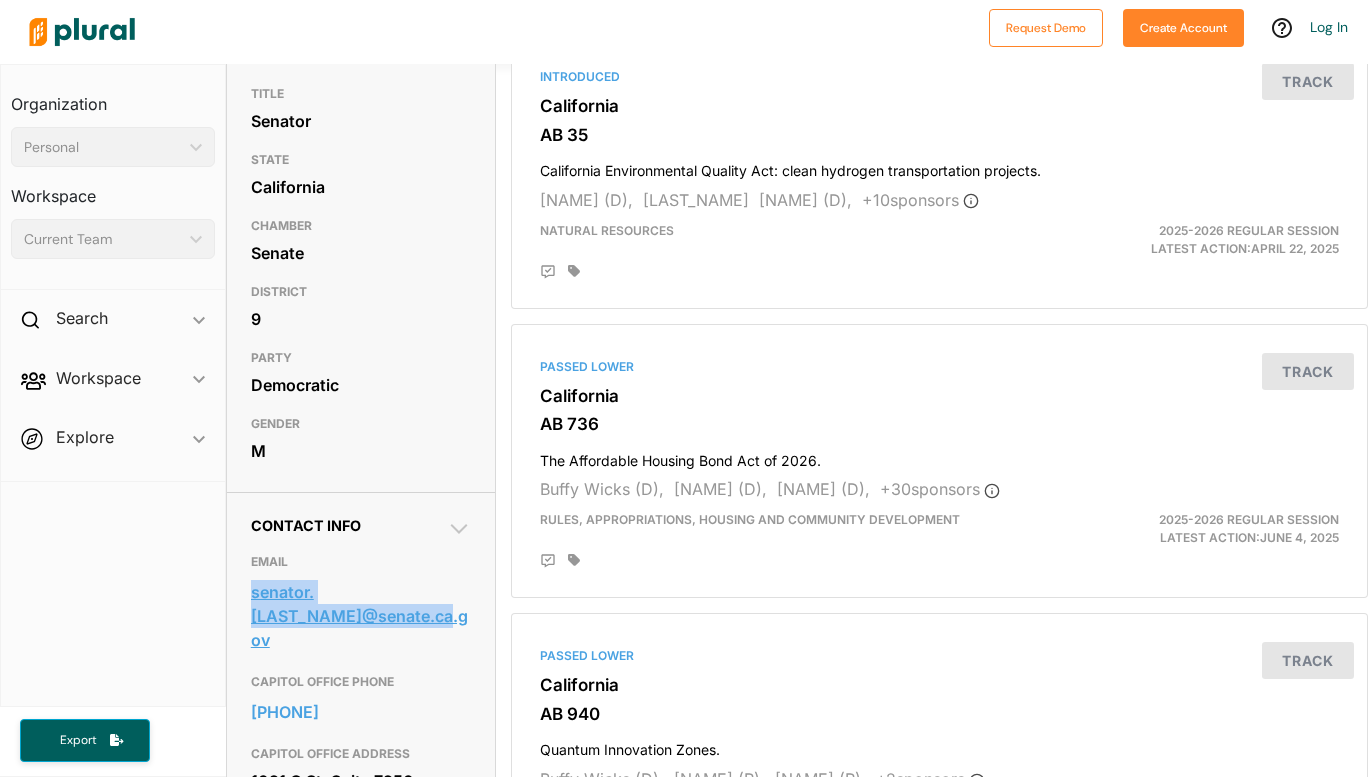 drag, startPoint x: 238, startPoint y: 612, endPoint x: 335, endPoint y: 652, distance: 104.92378 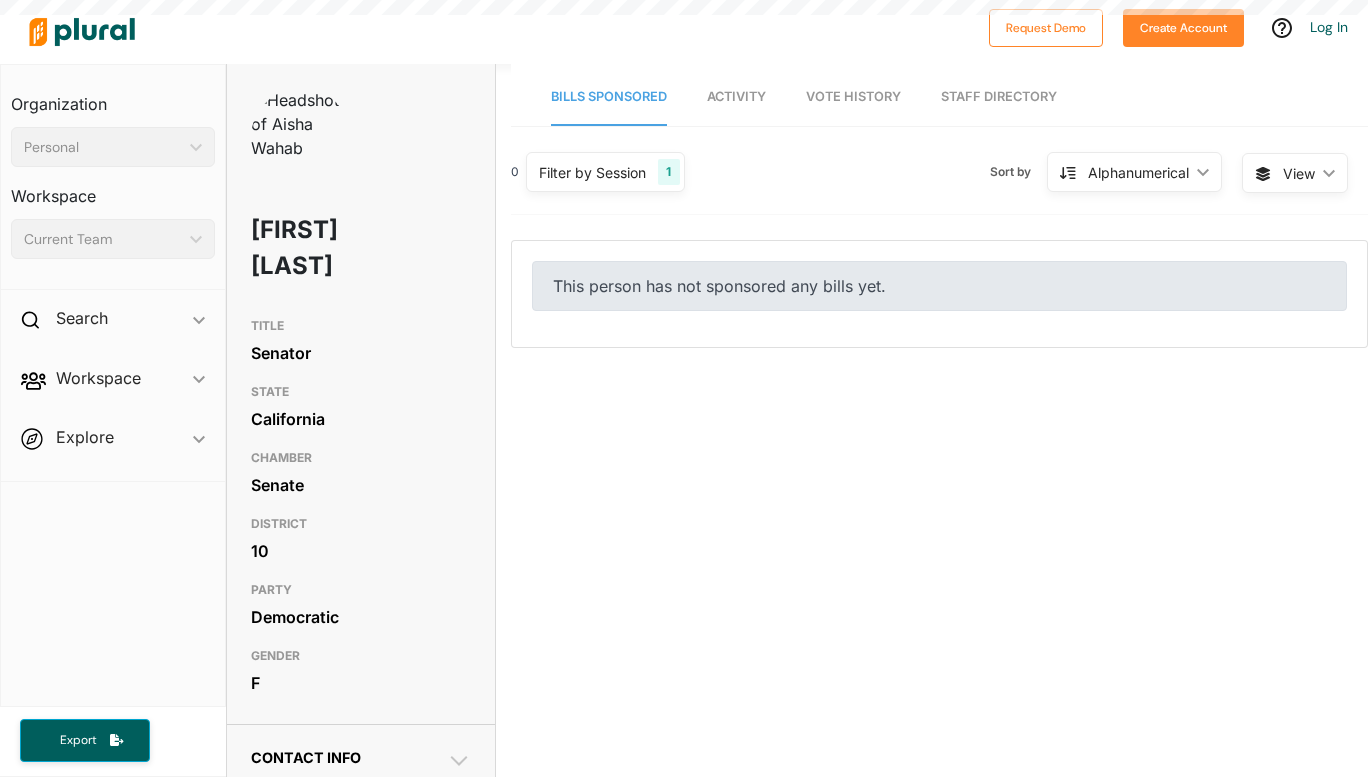 scroll, scrollTop: 0, scrollLeft: 0, axis: both 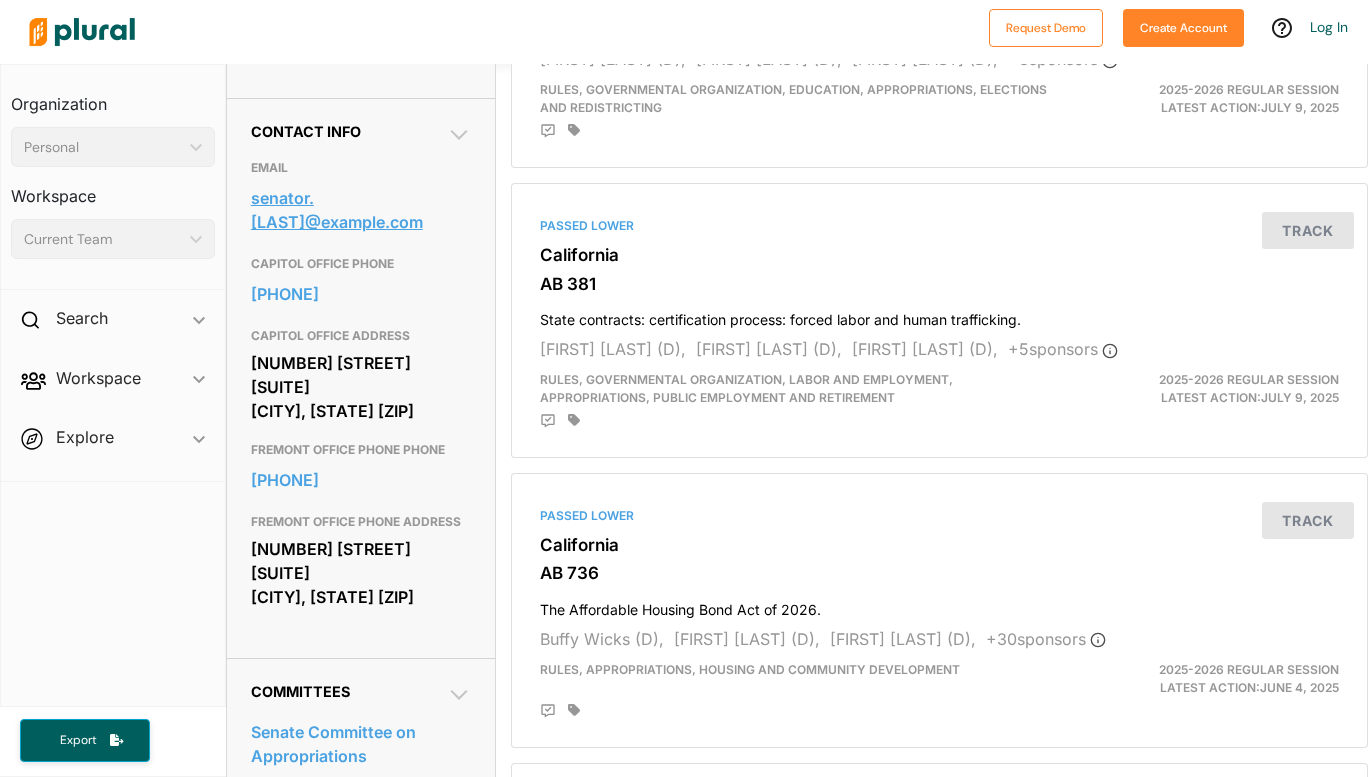 drag, startPoint x: 244, startPoint y: 185, endPoint x: 300, endPoint y: 229, distance: 71.21797 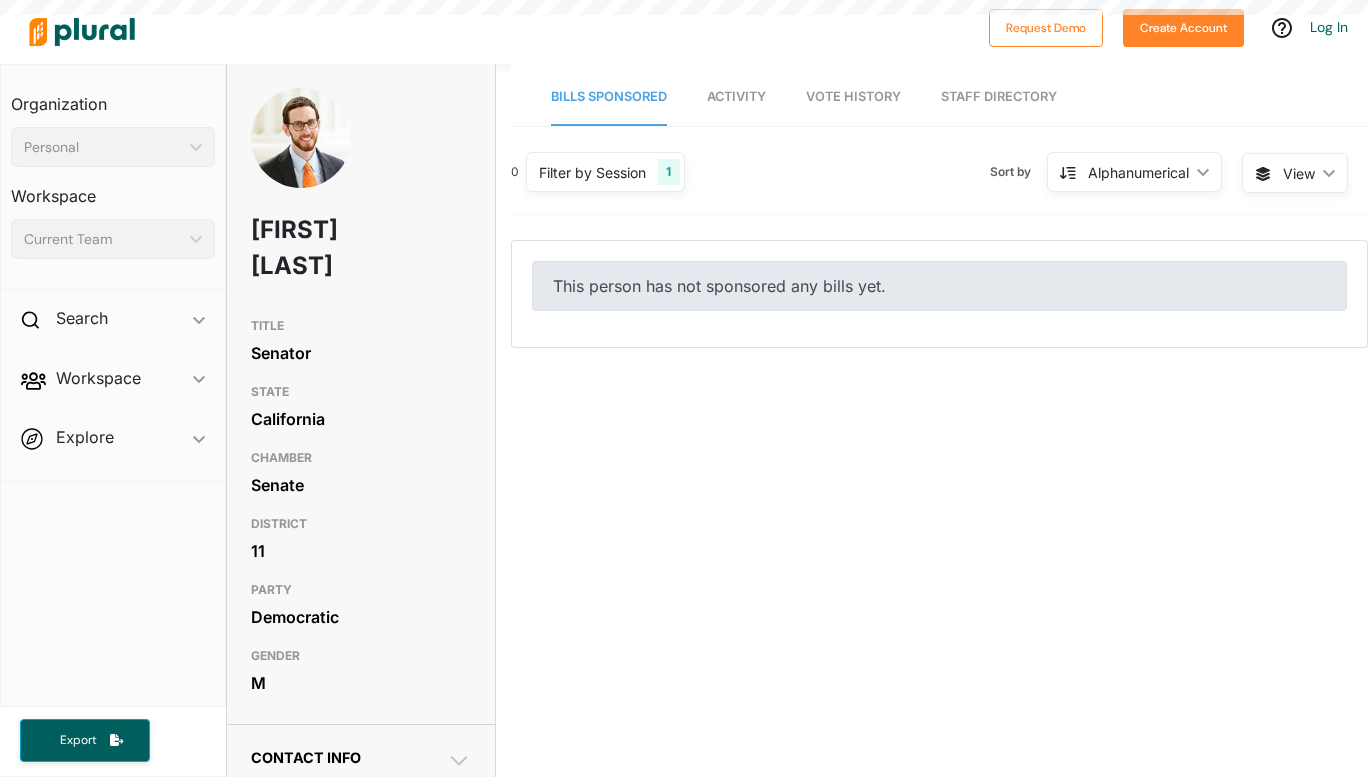 scroll, scrollTop: 0, scrollLeft: 0, axis: both 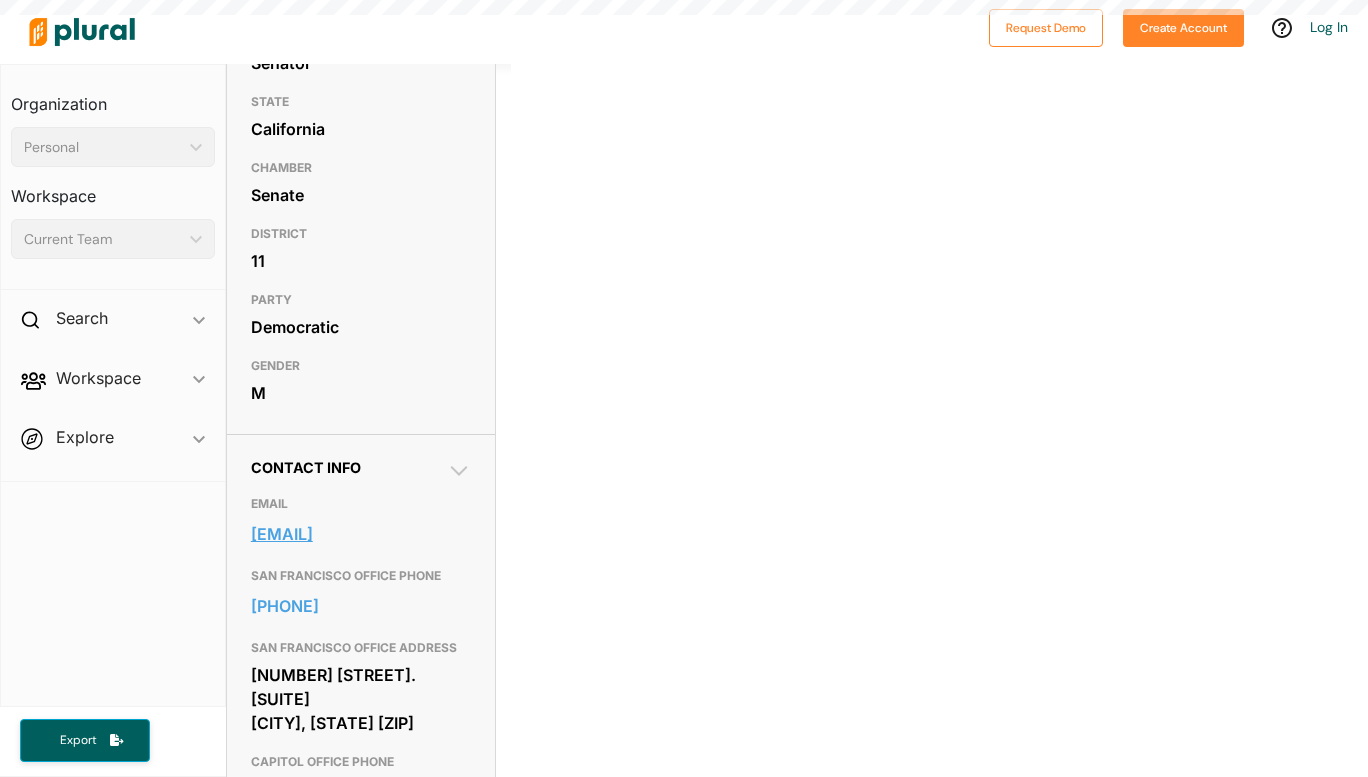 drag, startPoint x: 248, startPoint y: 529, endPoint x: 319, endPoint y: 561, distance: 77.87811 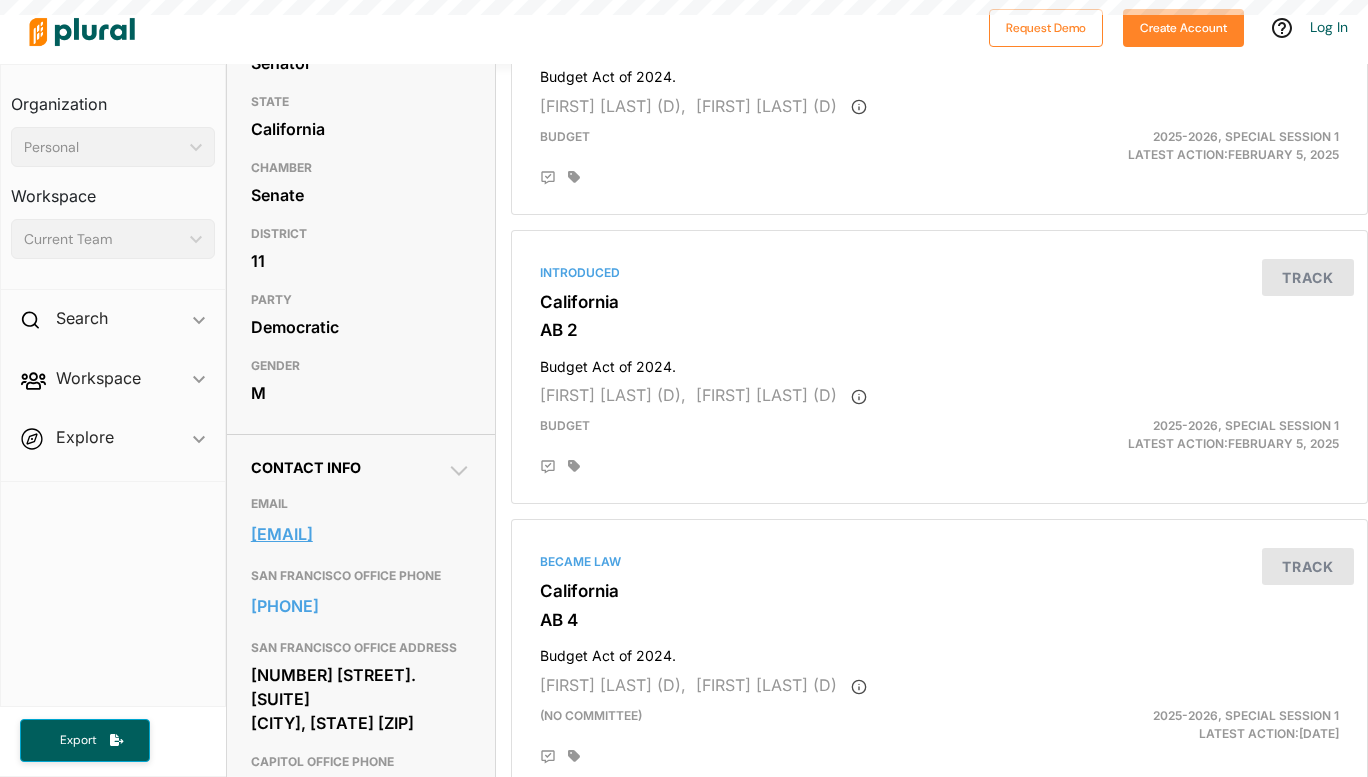 scroll, scrollTop: 0, scrollLeft: 0, axis: both 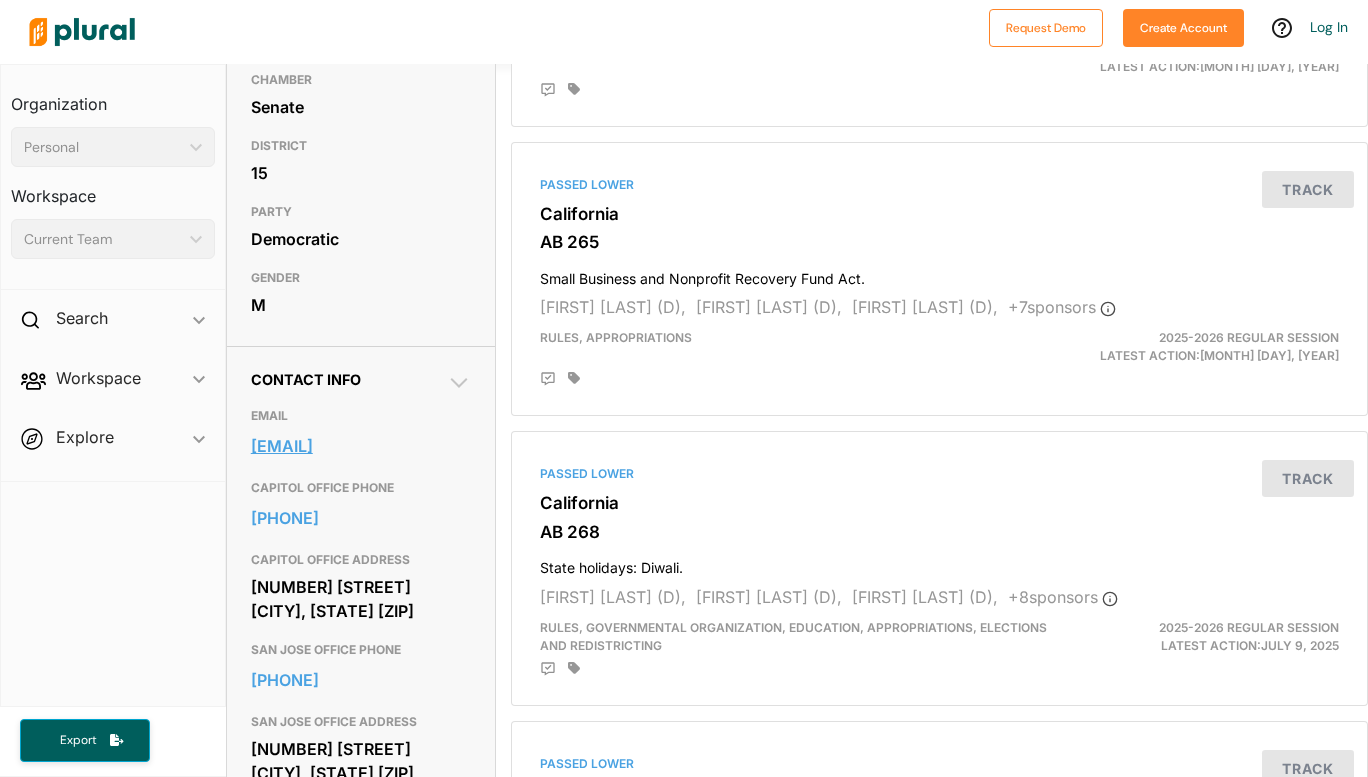 drag, startPoint x: 244, startPoint y: 439, endPoint x: 303, endPoint y: 464, distance: 64.07808 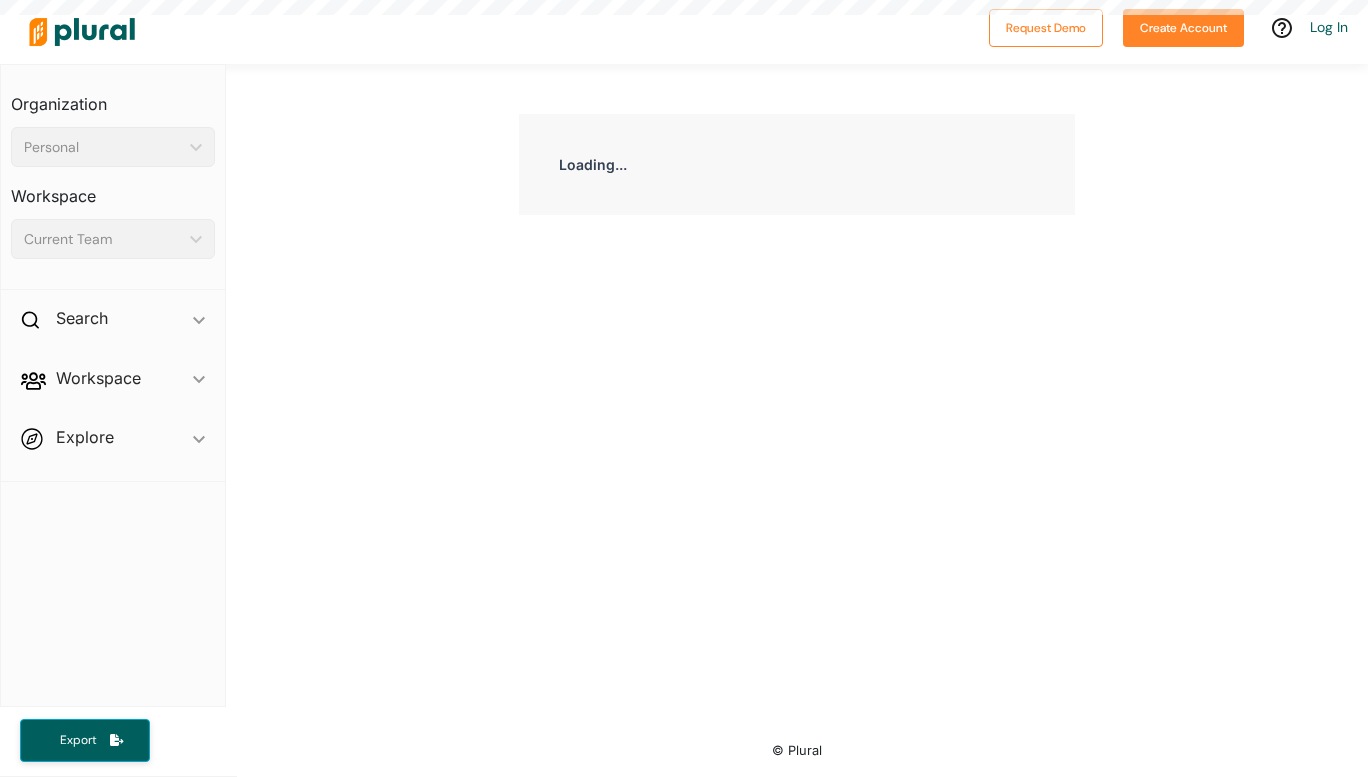 scroll, scrollTop: 0, scrollLeft: 0, axis: both 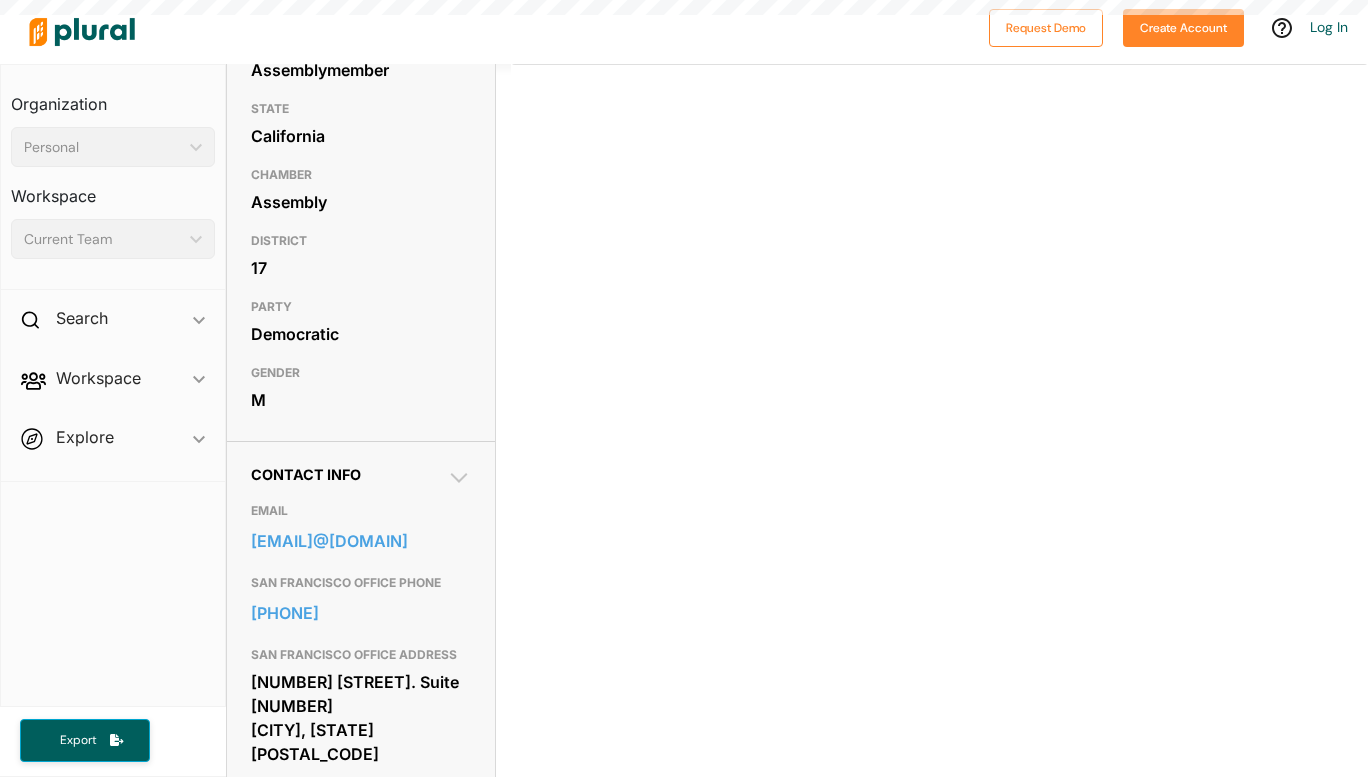 drag, startPoint x: 244, startPoint y: 540, endPoint x: 392, endPoint y: 562, distance: 149.6262 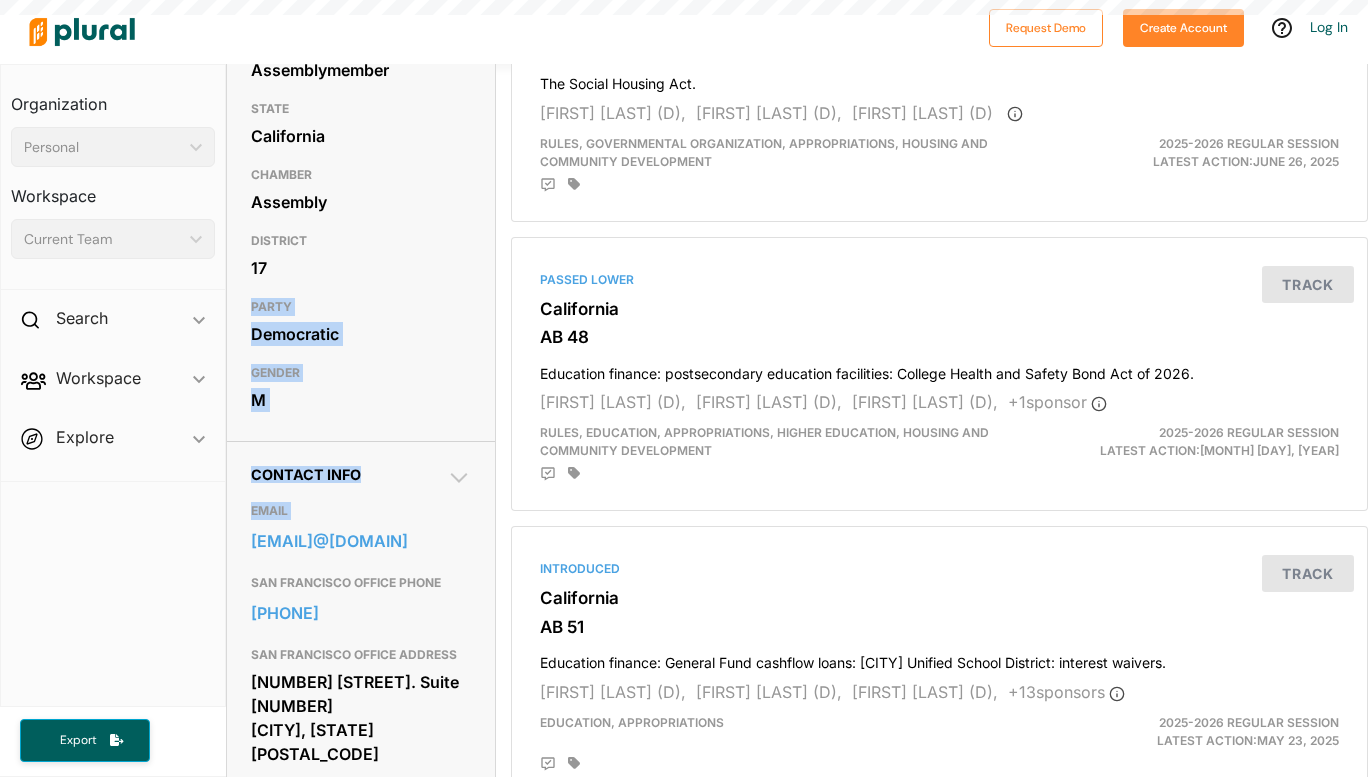 scroll, scrollTop: 0, scrollLeft: 0, axis: both 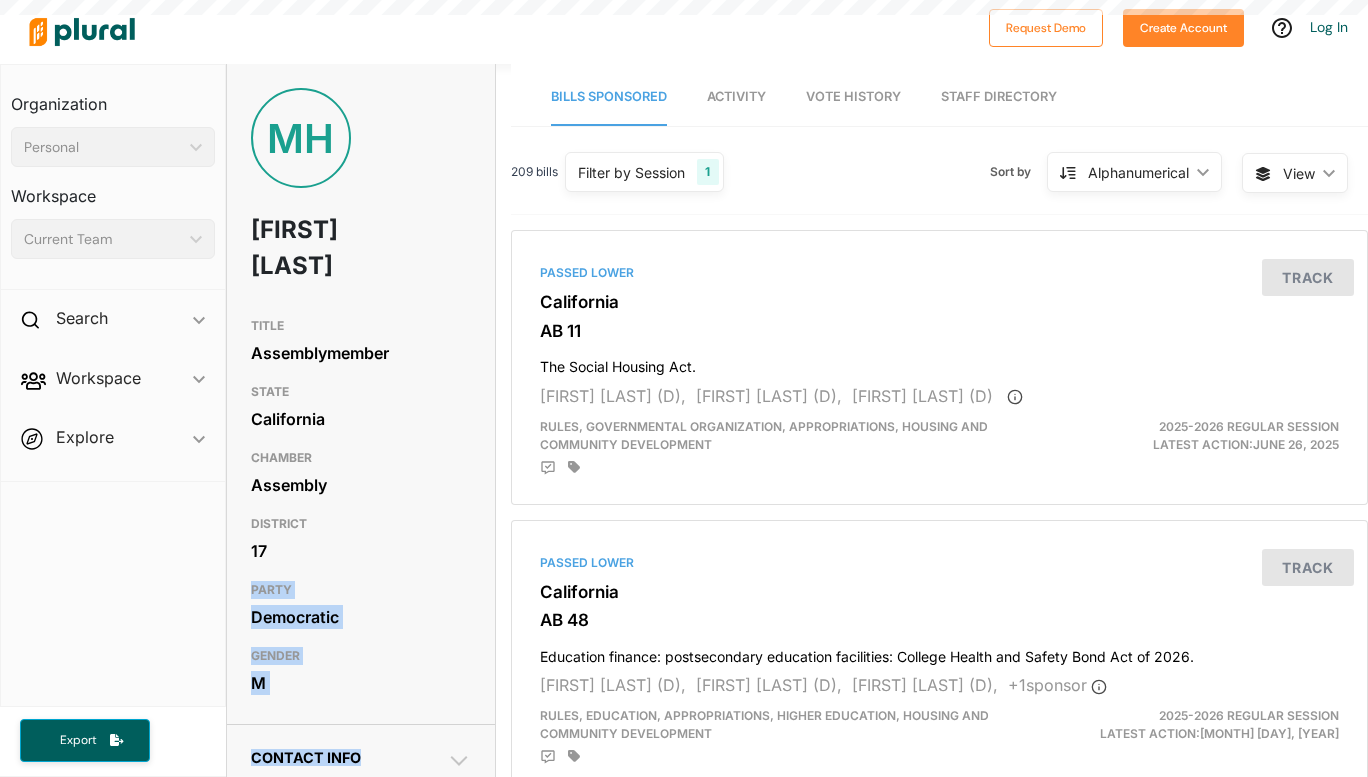 copy on "[PARTY] [GENDER] [CONTACT] [EMAIL]" 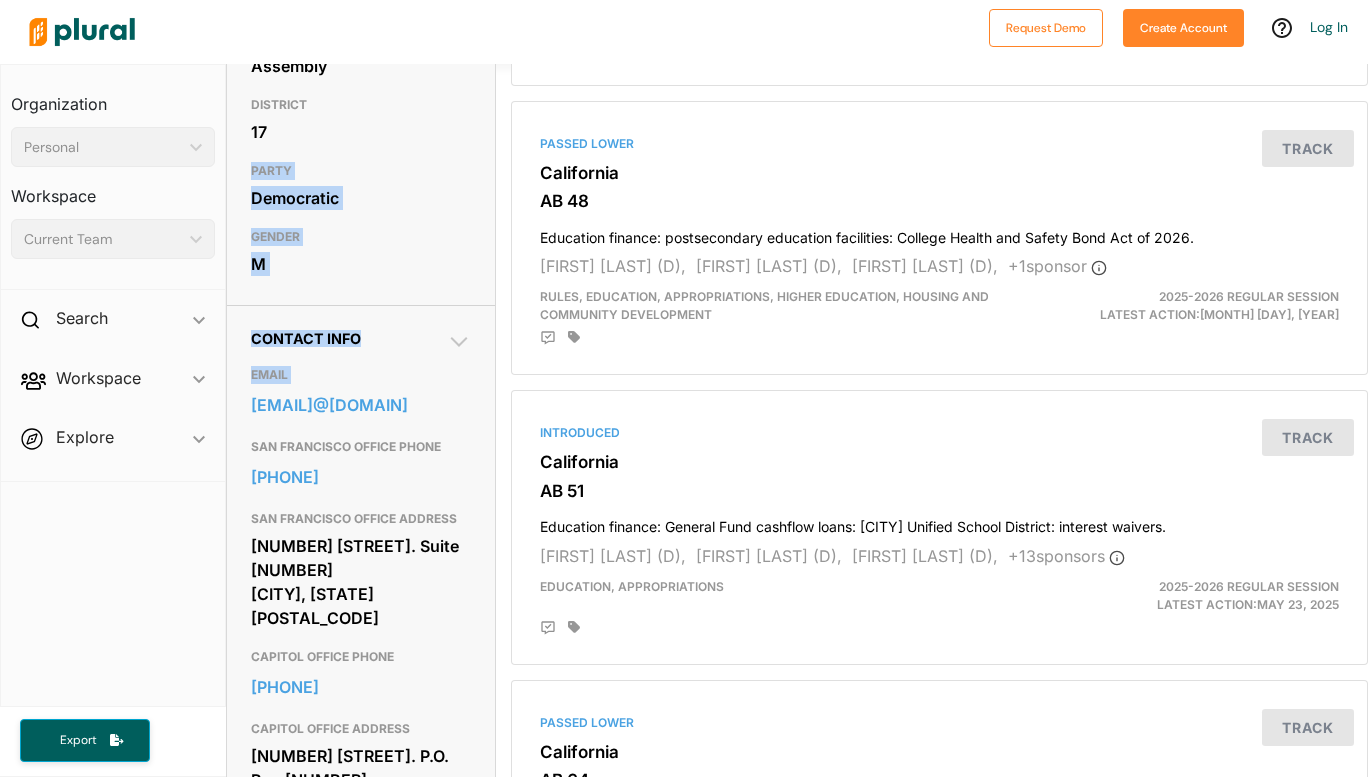 scroll, scrollTop: 419, scrollLeft: 0, axis: vertical 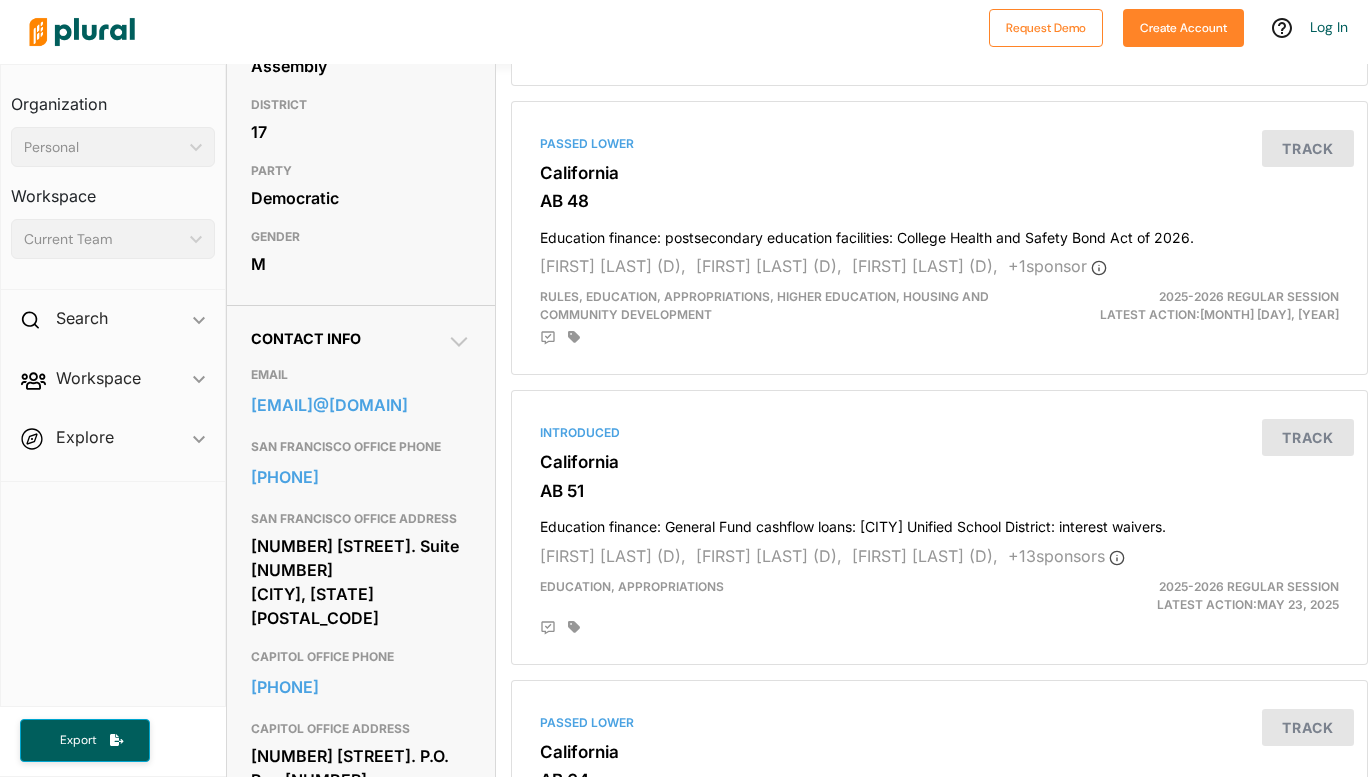 click on "[EMAIL]@[DOMAIN]" at bounding box center (361, 393) 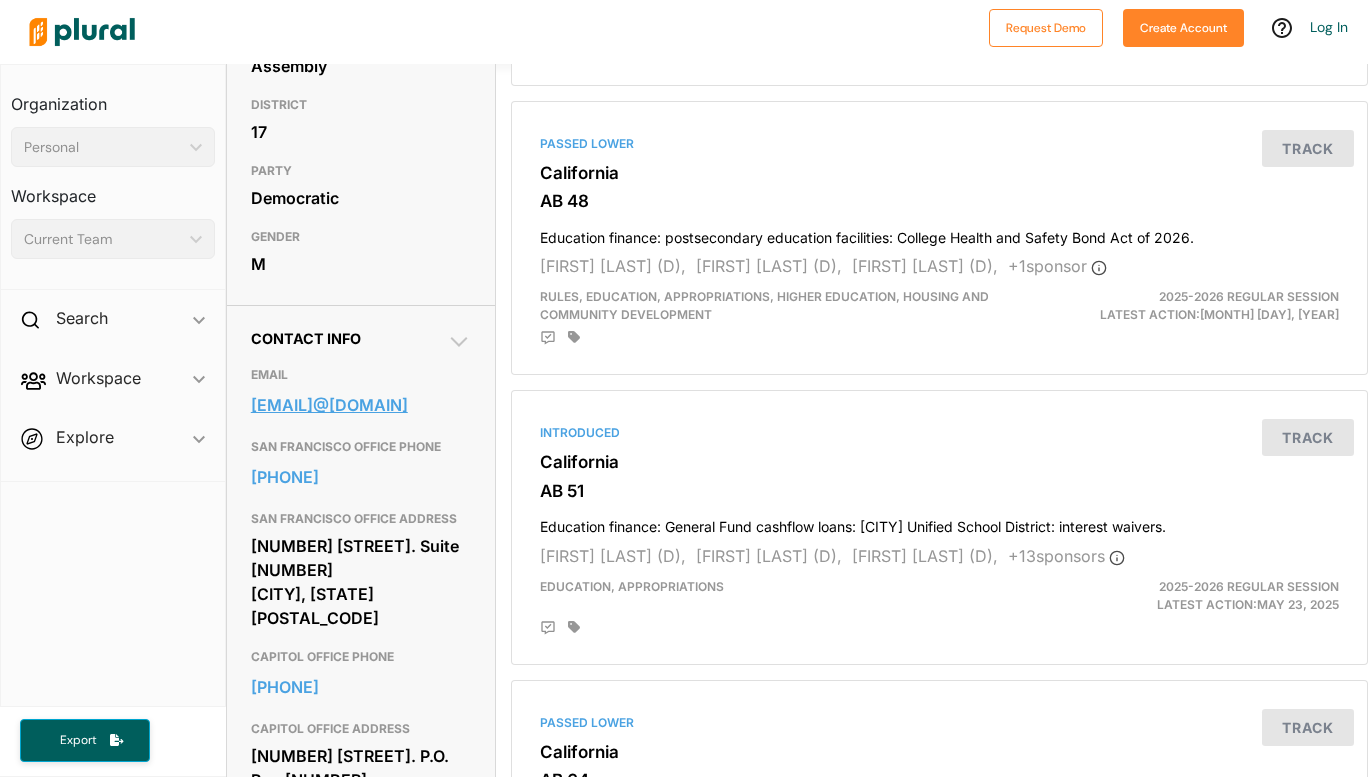 drag, startPoint x: 242, startPoint y: 398, endPoint x: 399, endPoint y: 430, distance: 160.22797 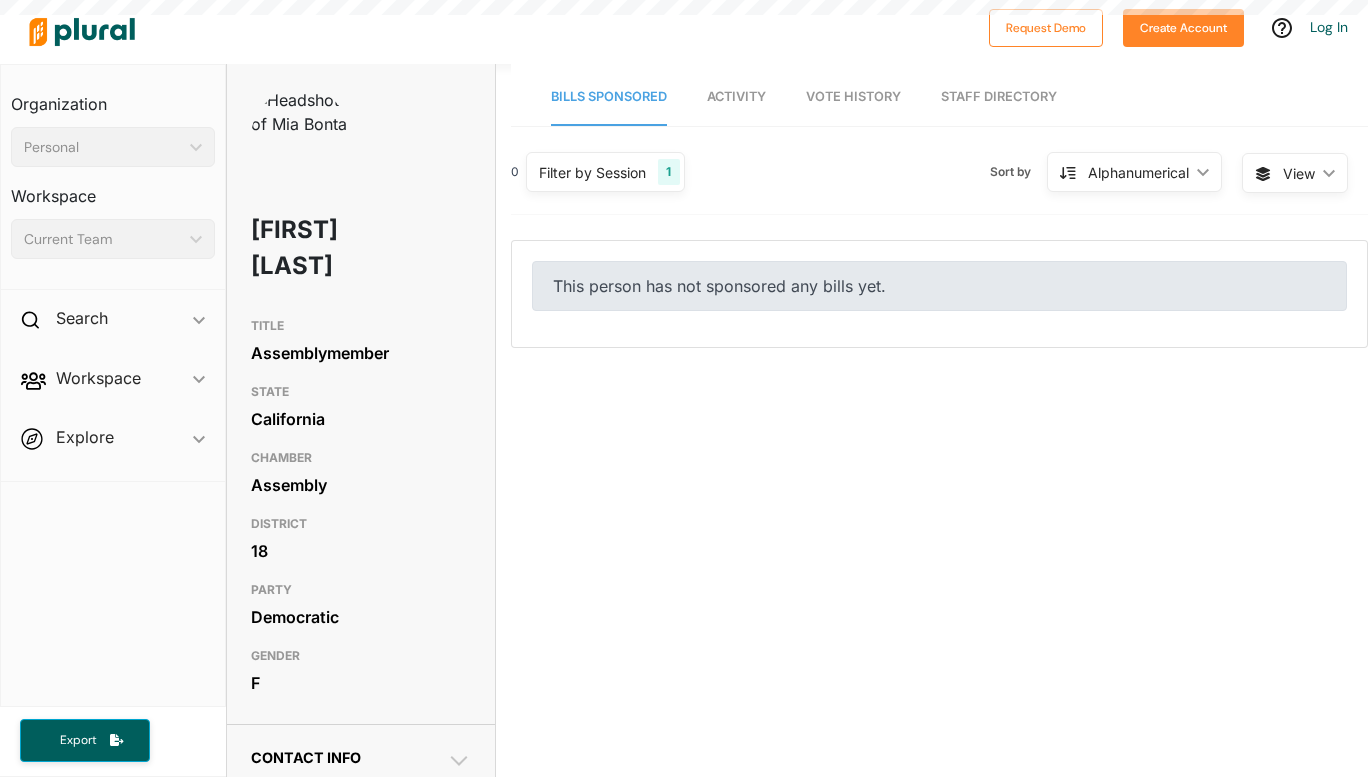 scroll, scrollTop: 0, scrollLeft: 0, axis: both 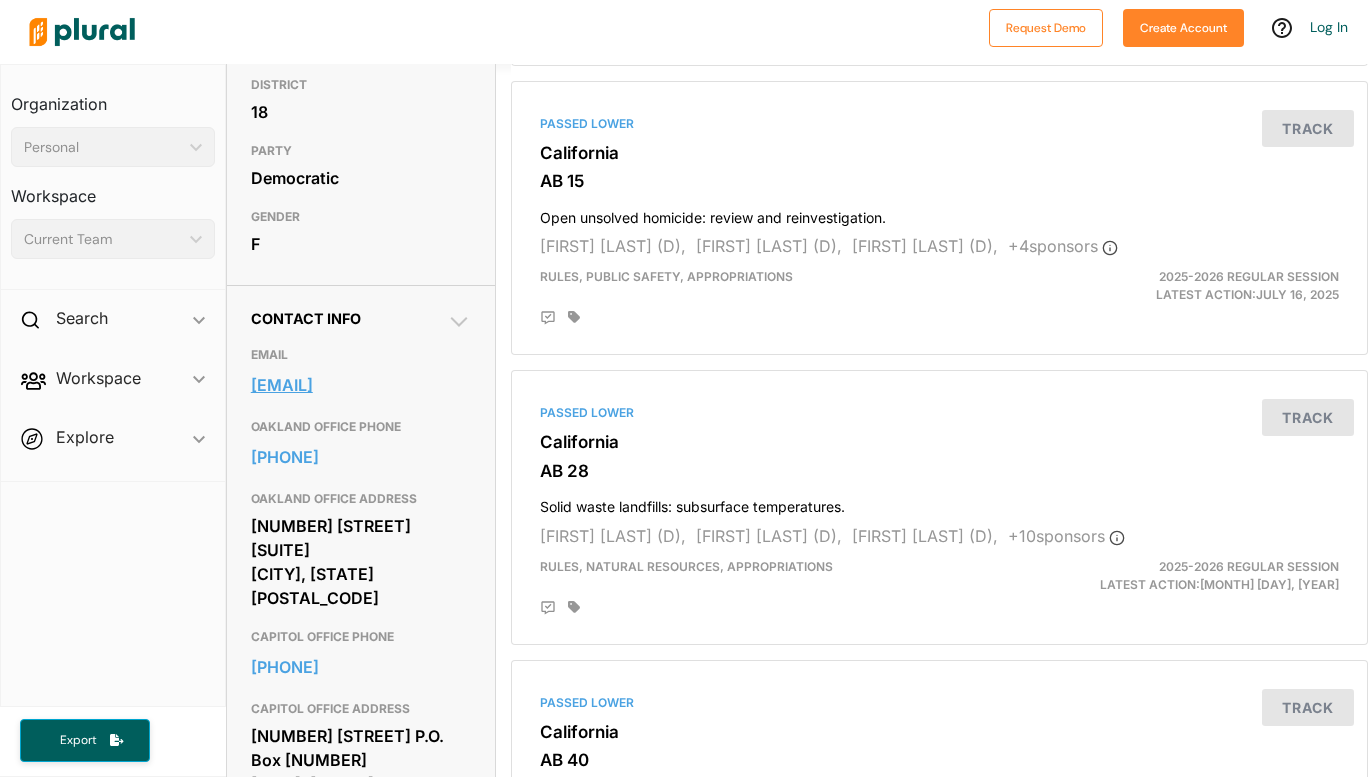 drag, startPoint x: 240, startPoint y: 348, endPoint x: 410, endPoint y: 373, distance: 171.8284 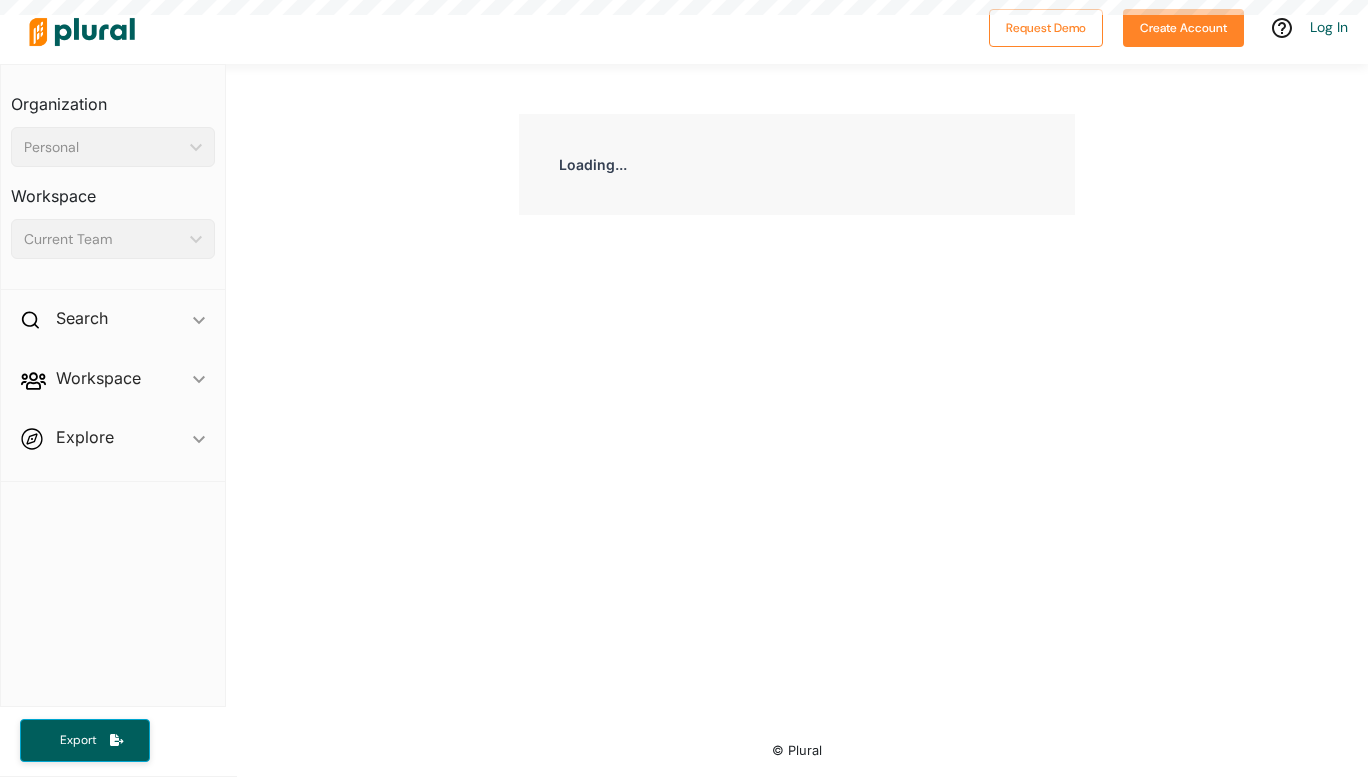 scroll, scrollTop: 0, scrollLeft: 0, axis: both 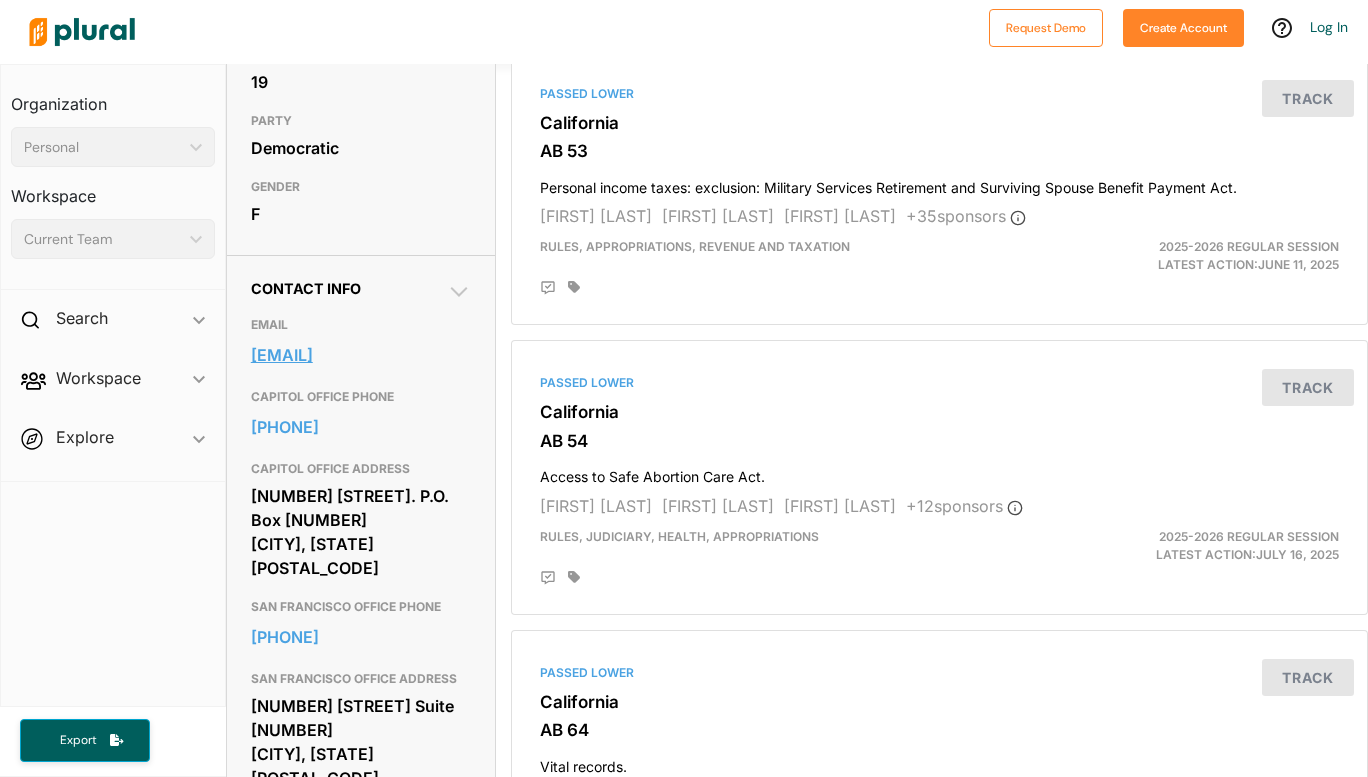 drag, startPoint x: 244, startPoint y: 349, endPoint x: 395, endPoint y: 381, distance: 154.35349 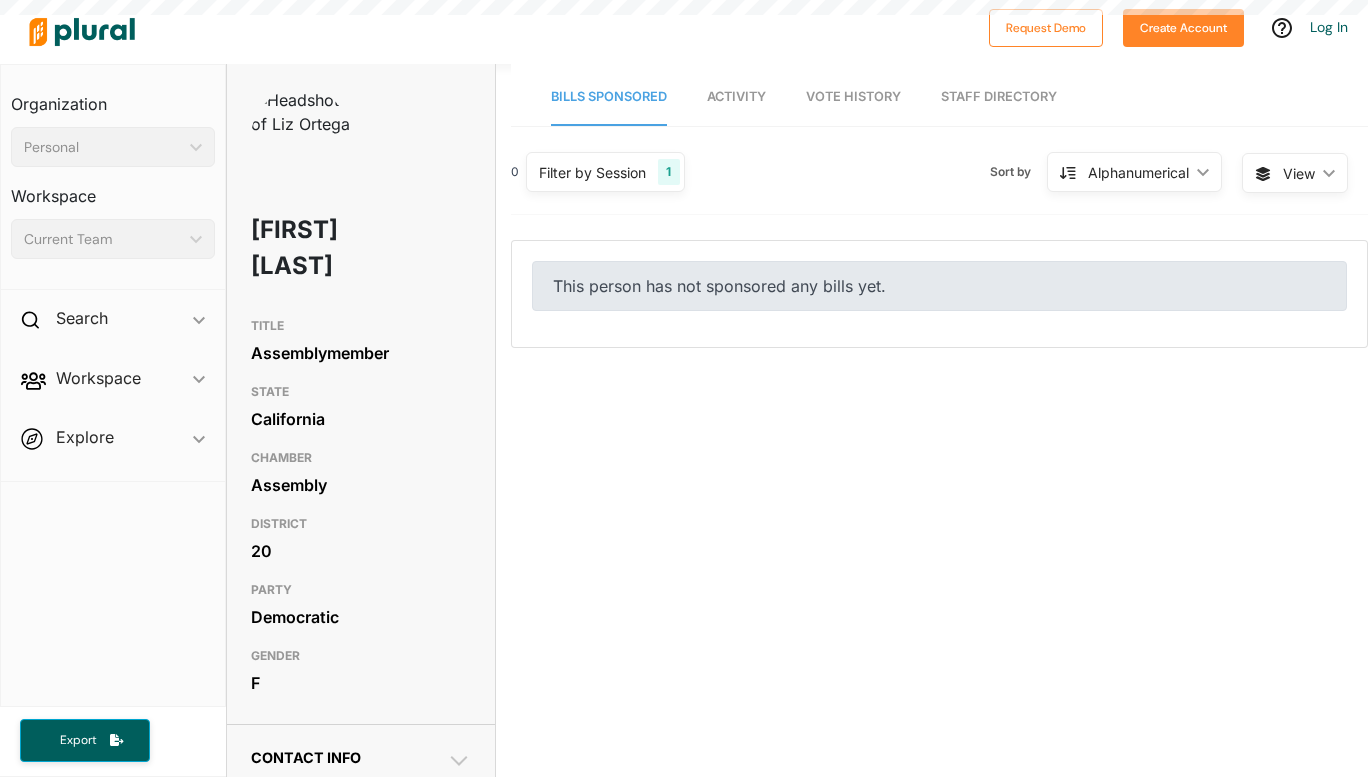 scroll, scrollTop: 0, scrollLeft: 0, axis: both 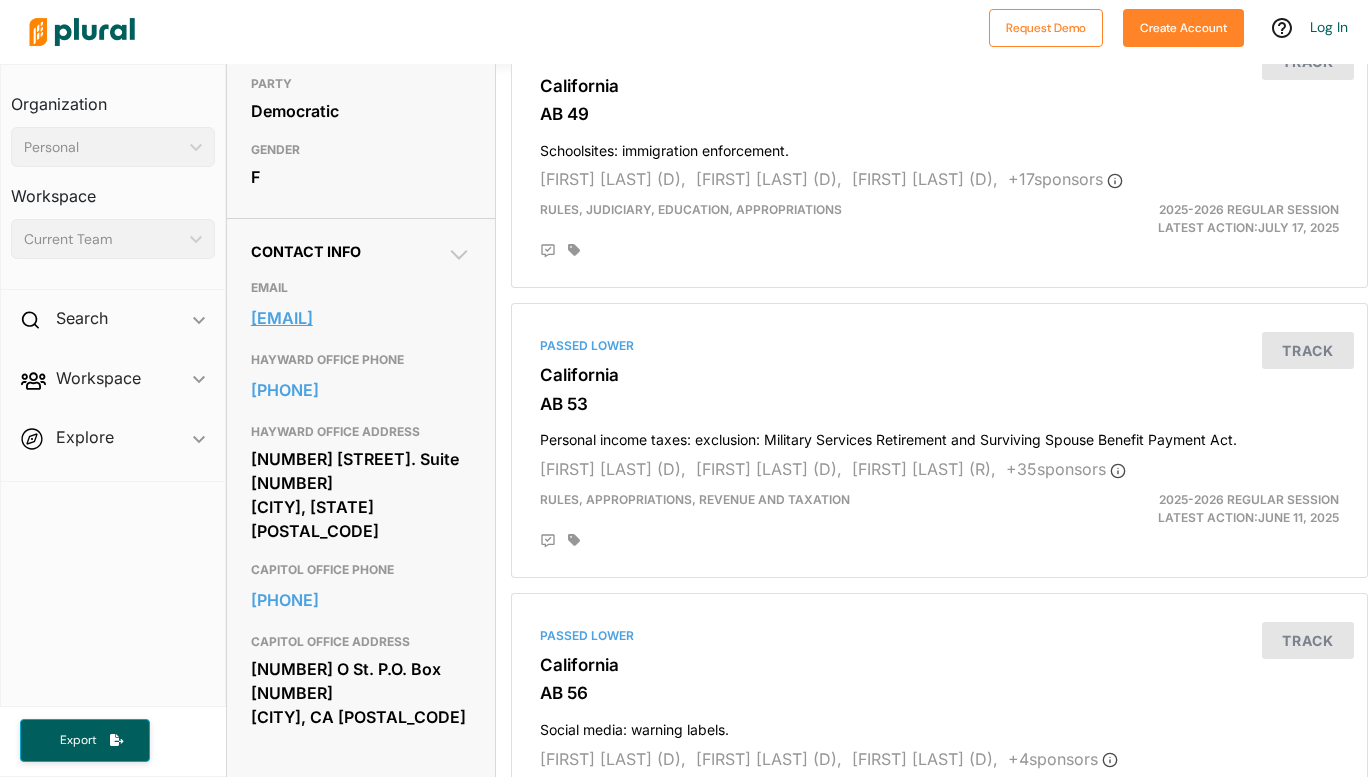 drag, startPoint x: 241, startPoint y: 275, endPoint x: 405, endPoint y: 315, distance: 168.80759 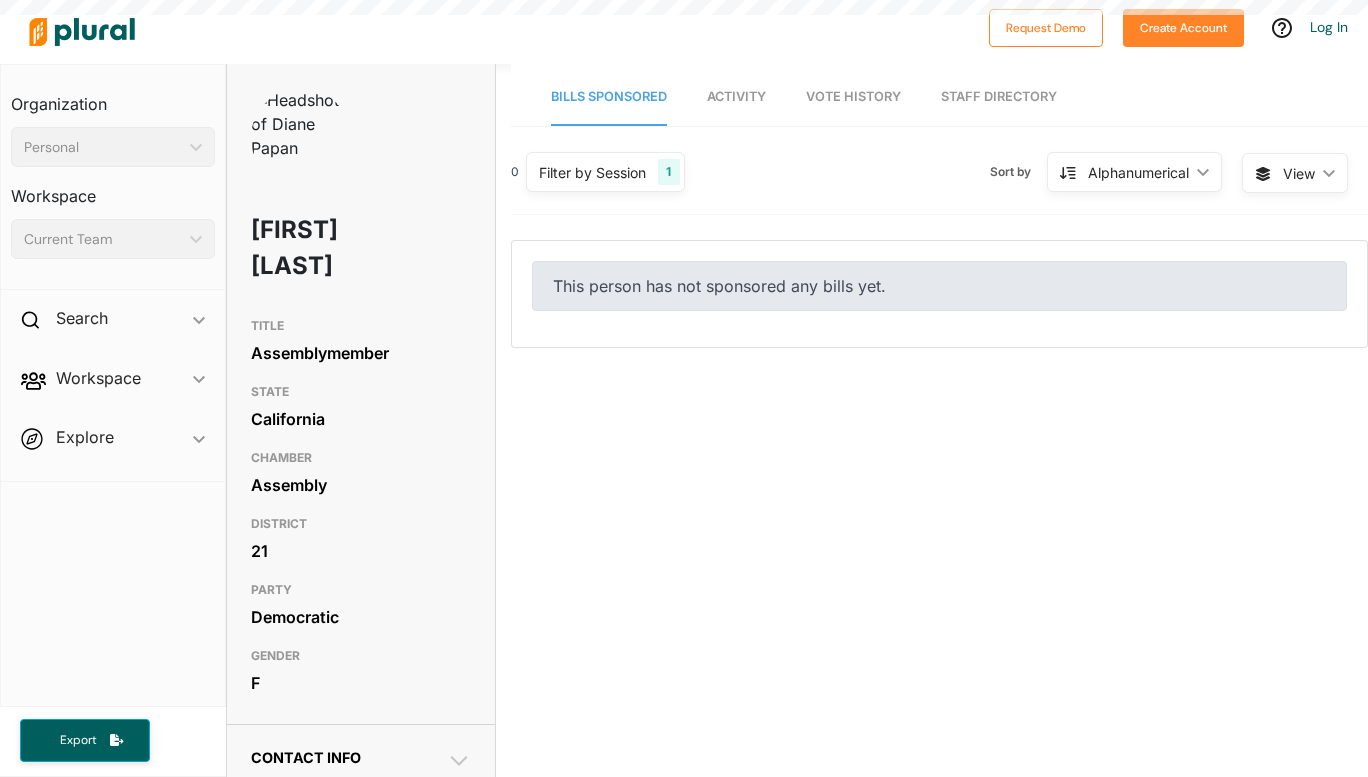 scroll, scrollTop: 0, scrollLeft: 0, axis: both 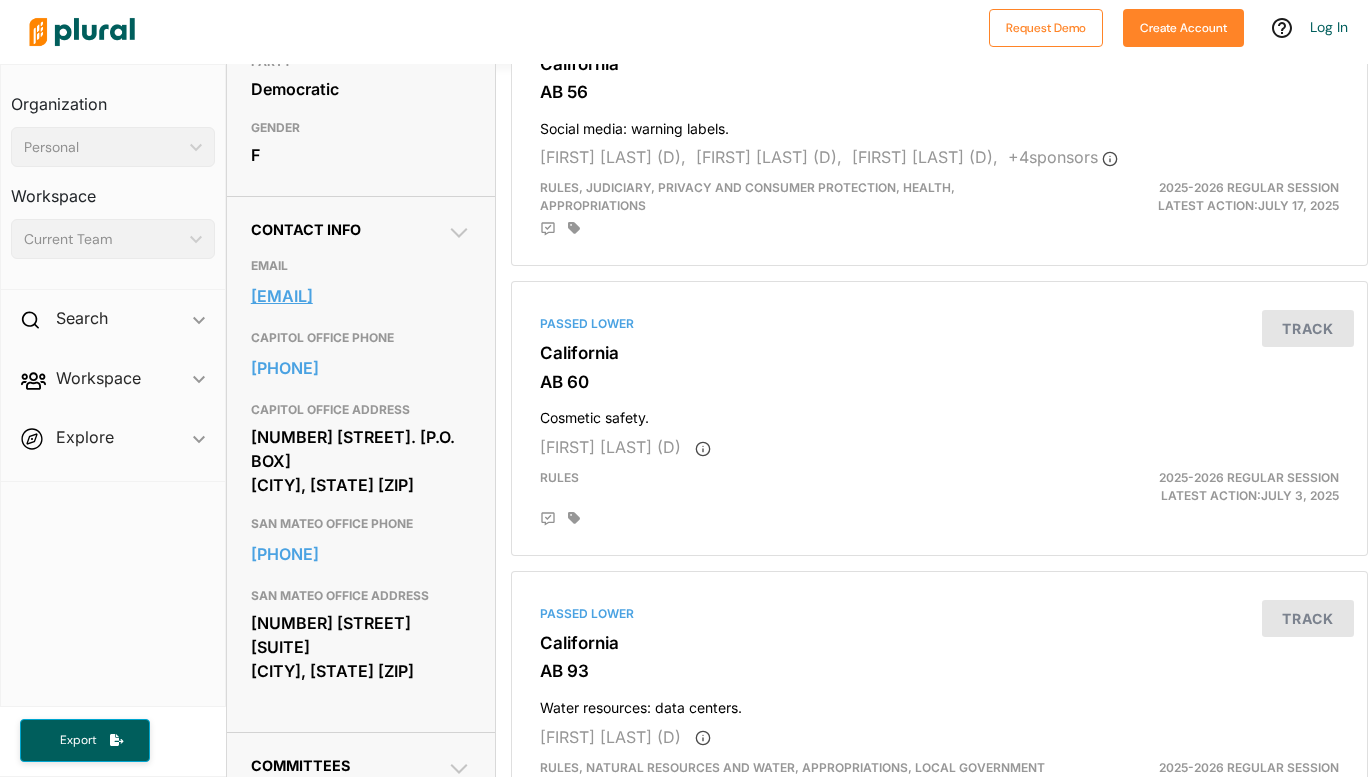 drag, startPoint x: 242, startPoint y: 291, endPoint x: 412, endPoint y: 331, distance: 174.64249 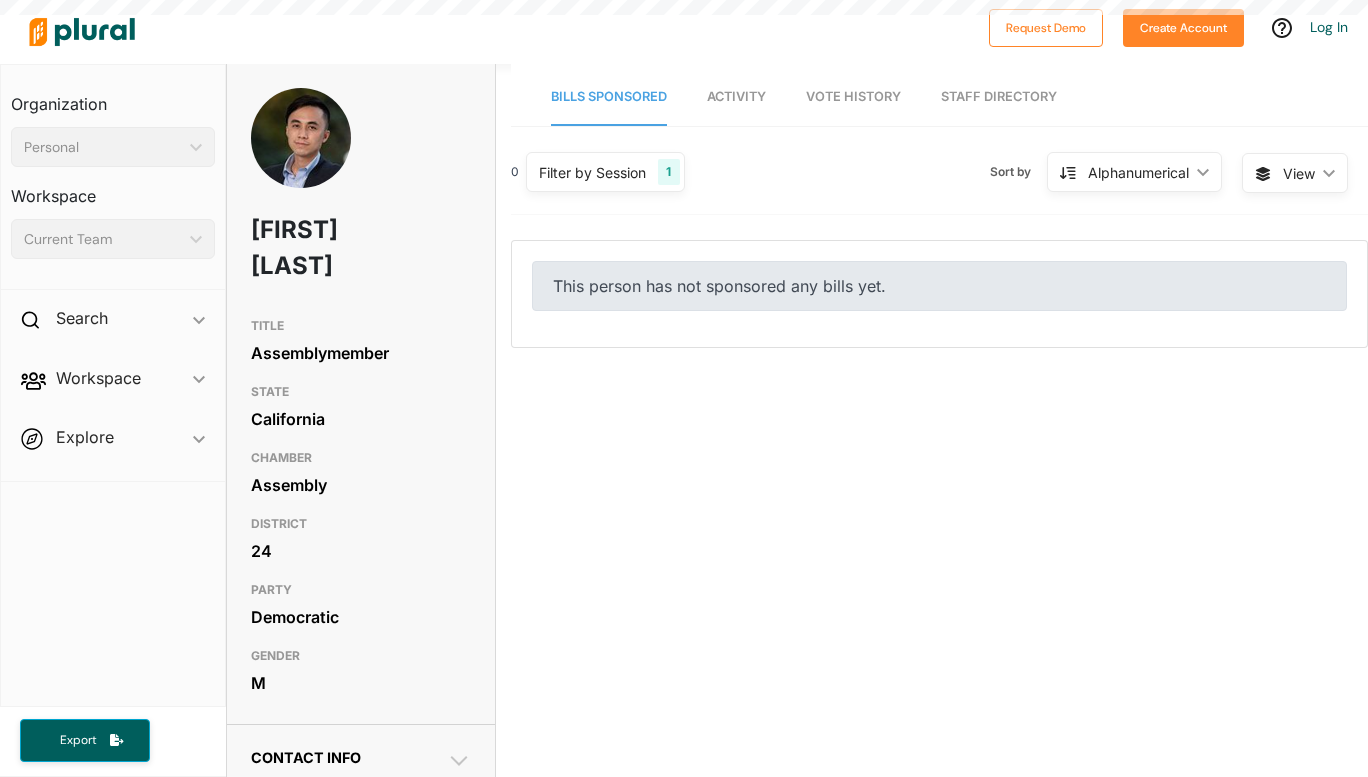 scroll, scrollTop: 0, scrollLeft: 0, axis: both 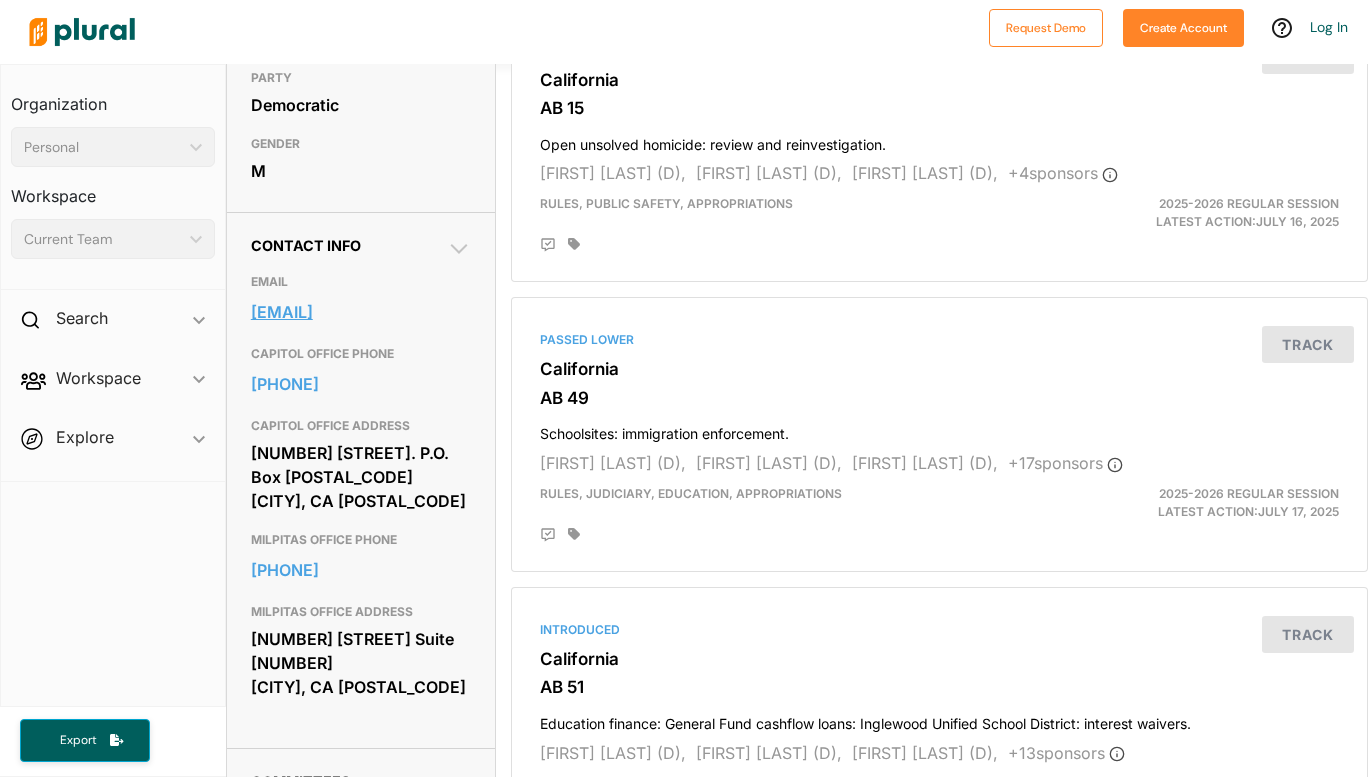 drag, startPoint x: 243, startPoint y: 273, endPoint x: 446, endPoint y: 271, distance: 203.00986 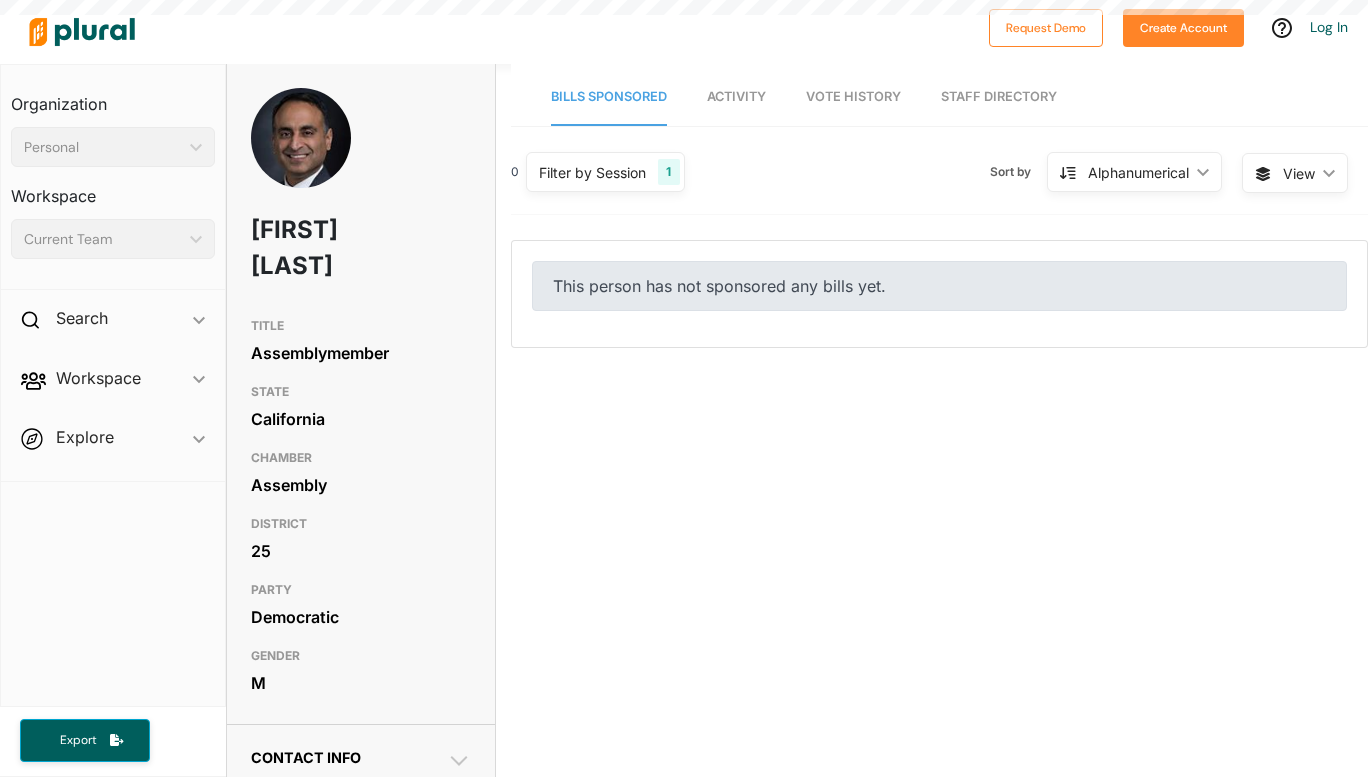 scroll, scrollTop: 0, scrollLeft: 0, axis: both 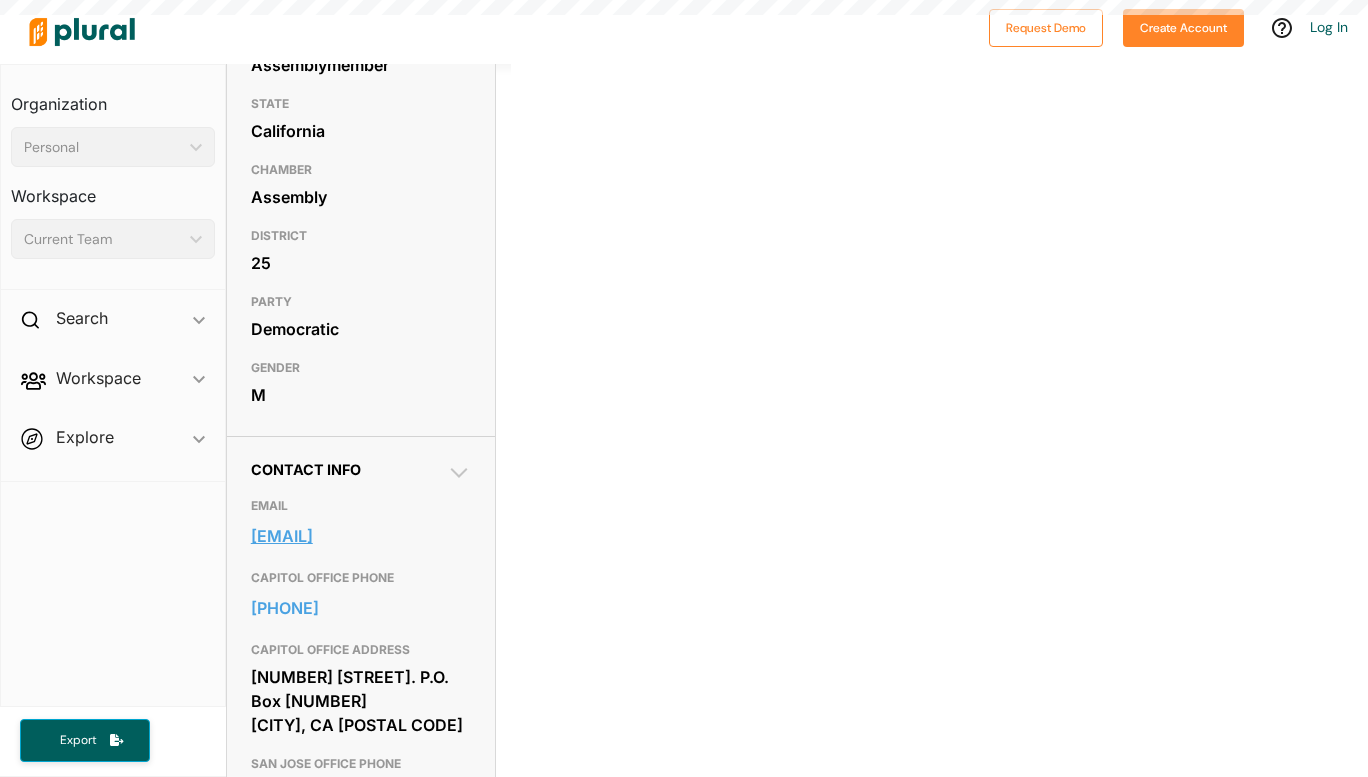 drag, startPoint x: 243, startPoint y: 498, endPoint x: 404, endPoint y: 530, distance: 164.14932 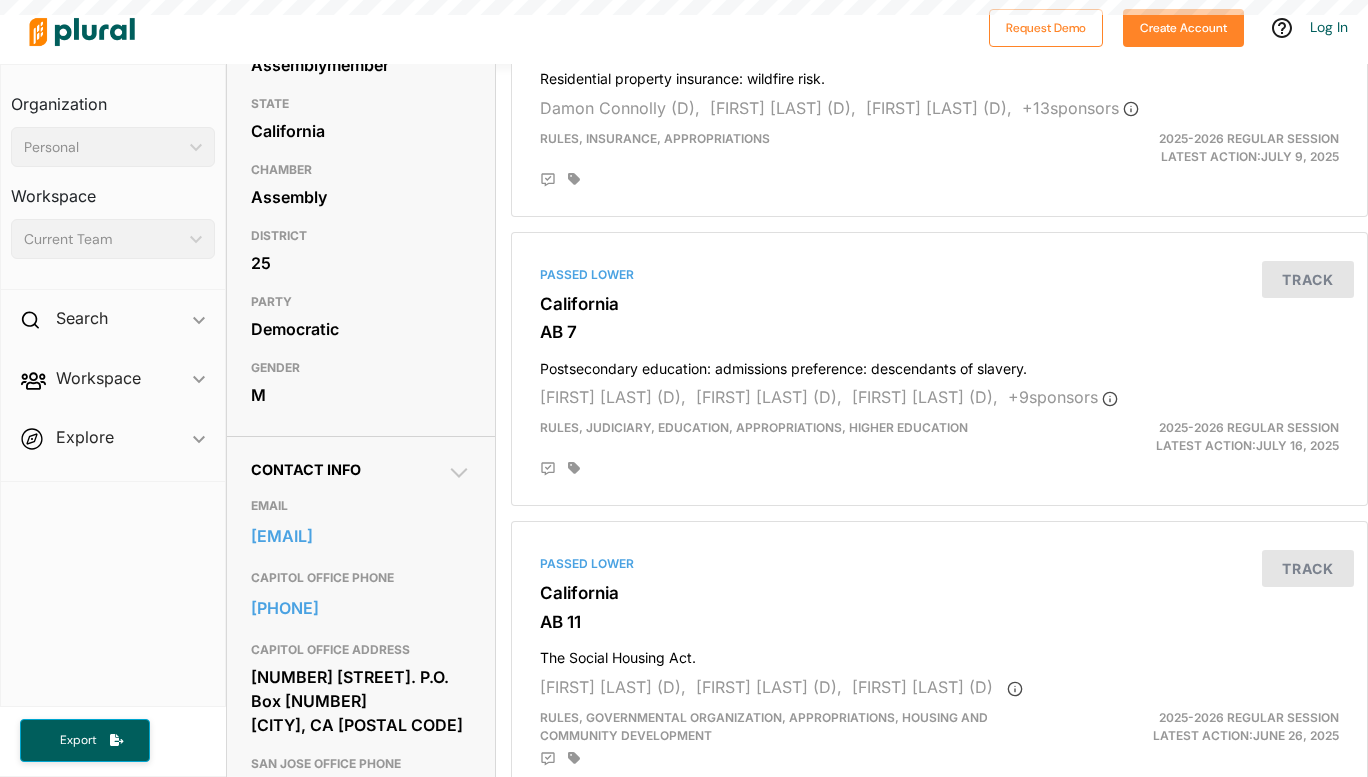 copy on "[EMAIL]" 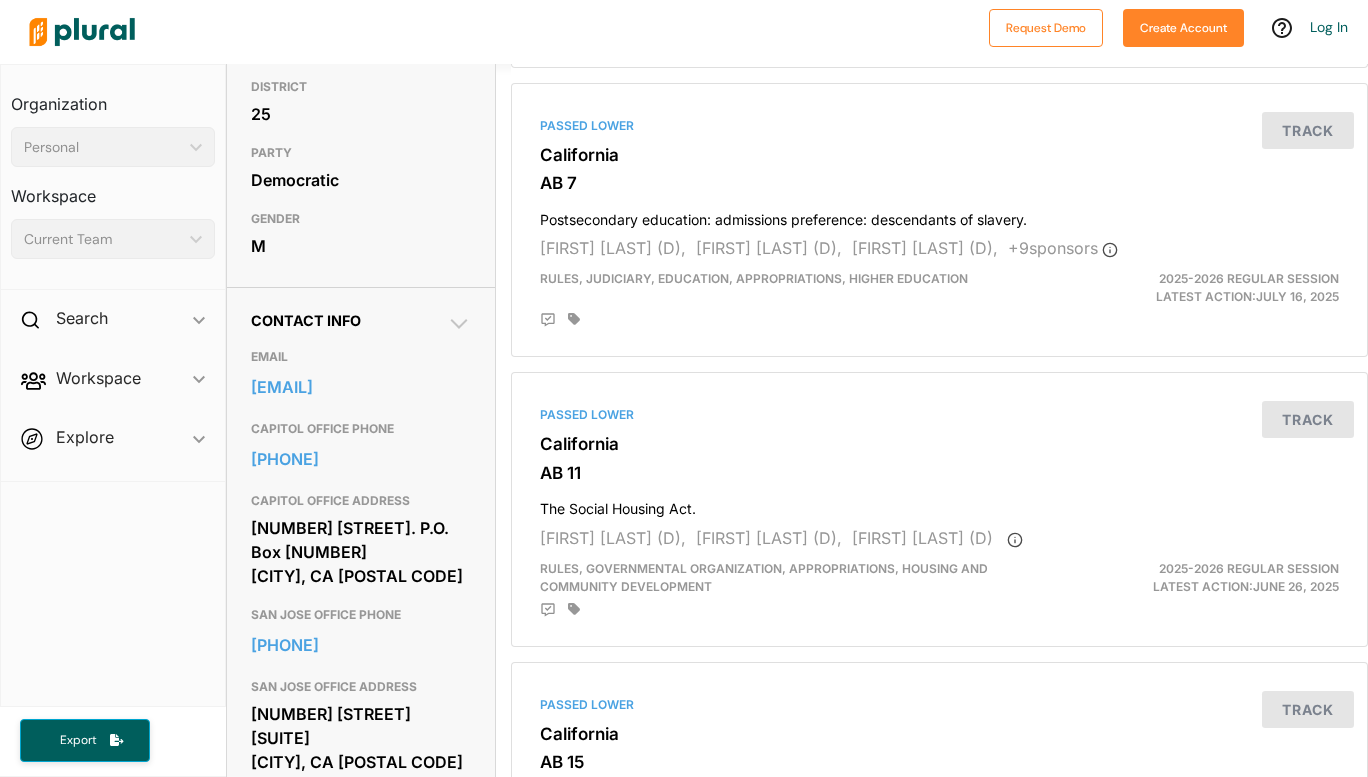 scroll, scrollTop: 438, scrollLeft: 0, axis: vertical 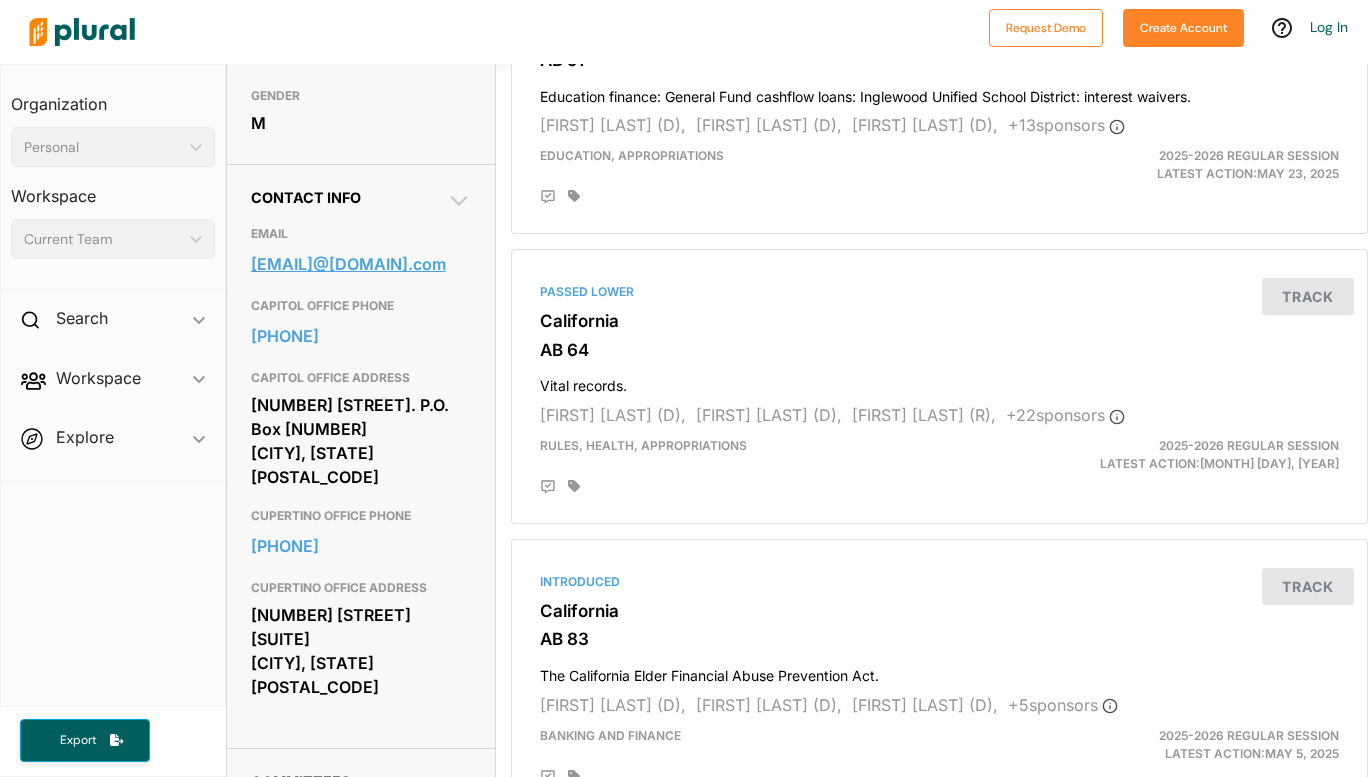 drag, startPoint x: 254, startPoint y: 263, endPoint x: 414, endPoint y: 295, distance: 163.16862 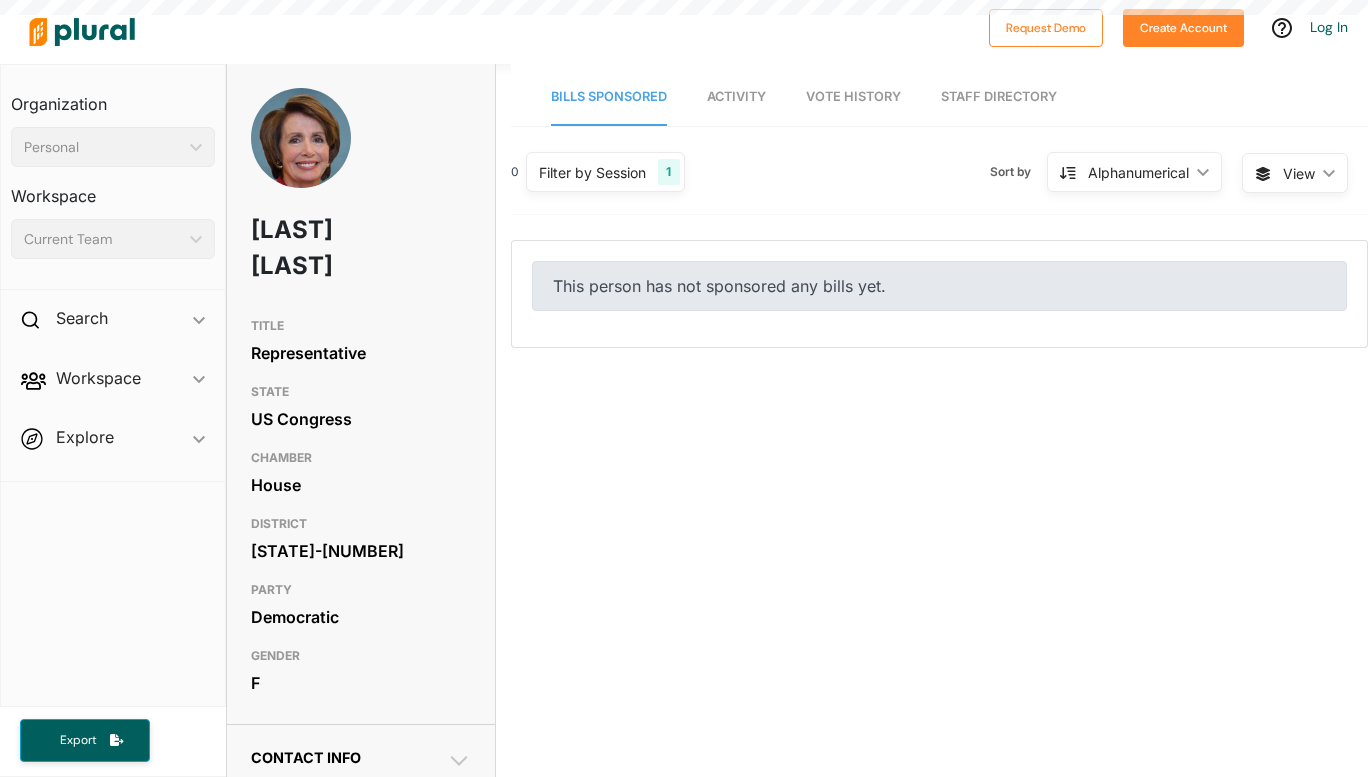 scroll, scrollTop: 0, scrollLeft: 0, axis: both 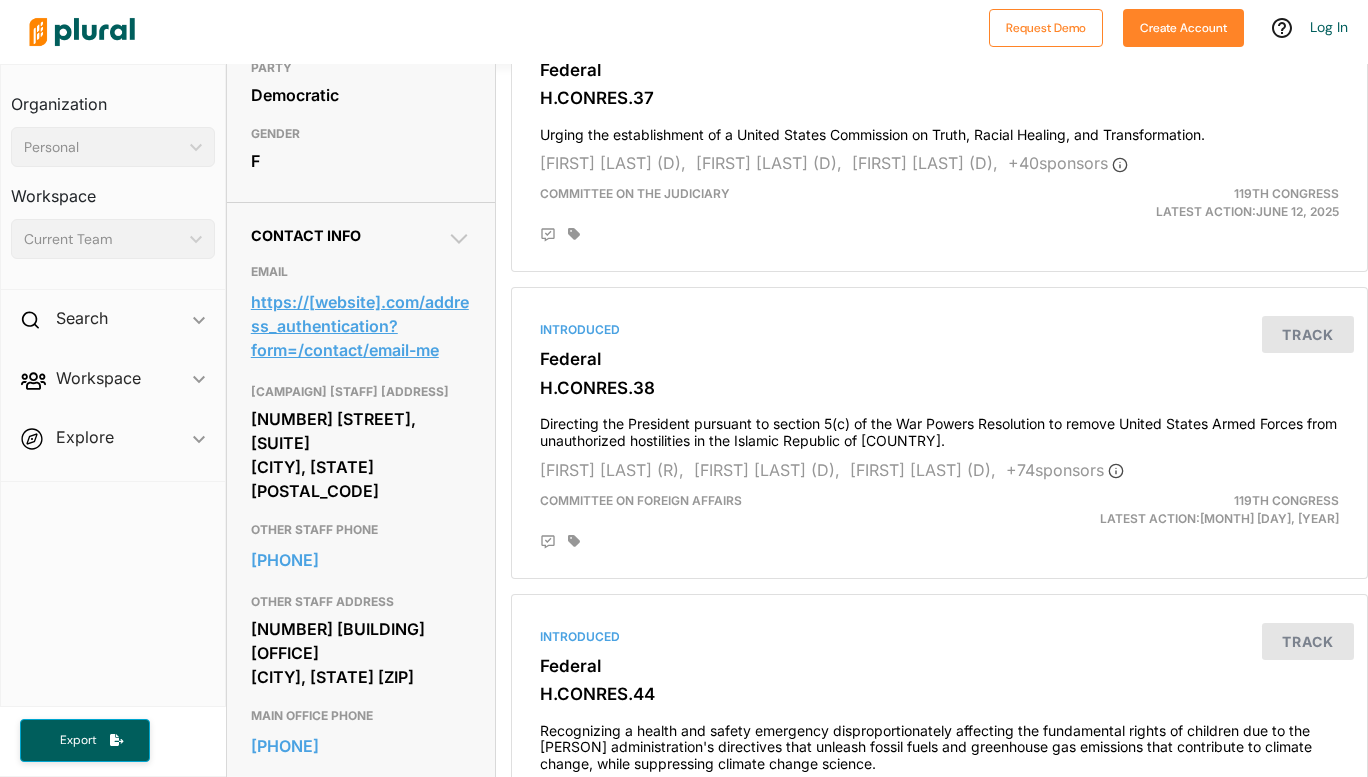 click on "https://[website].com/address_authentication?form=/contact/email-me" at bounding box center (361, 326) 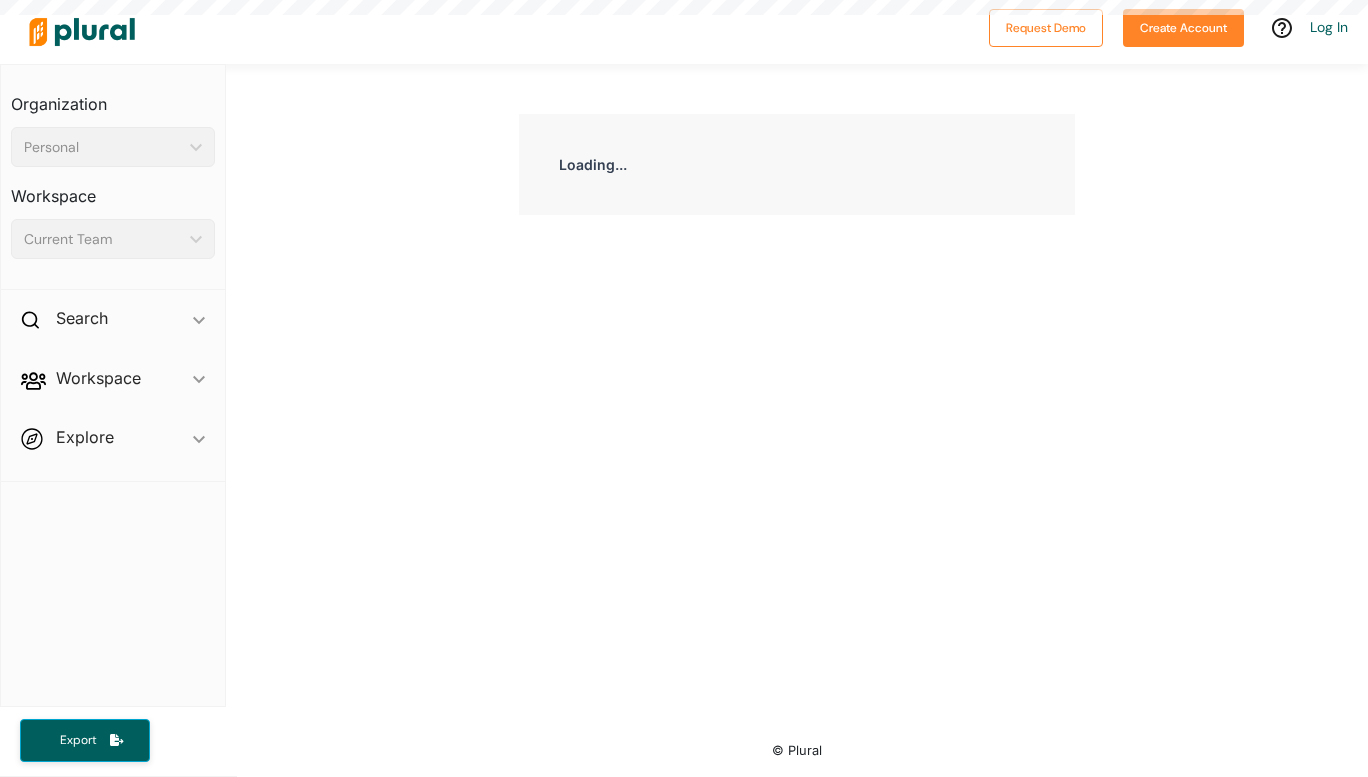 scroll, scrollTop: 0, scrollLeft: 0, axis: both 